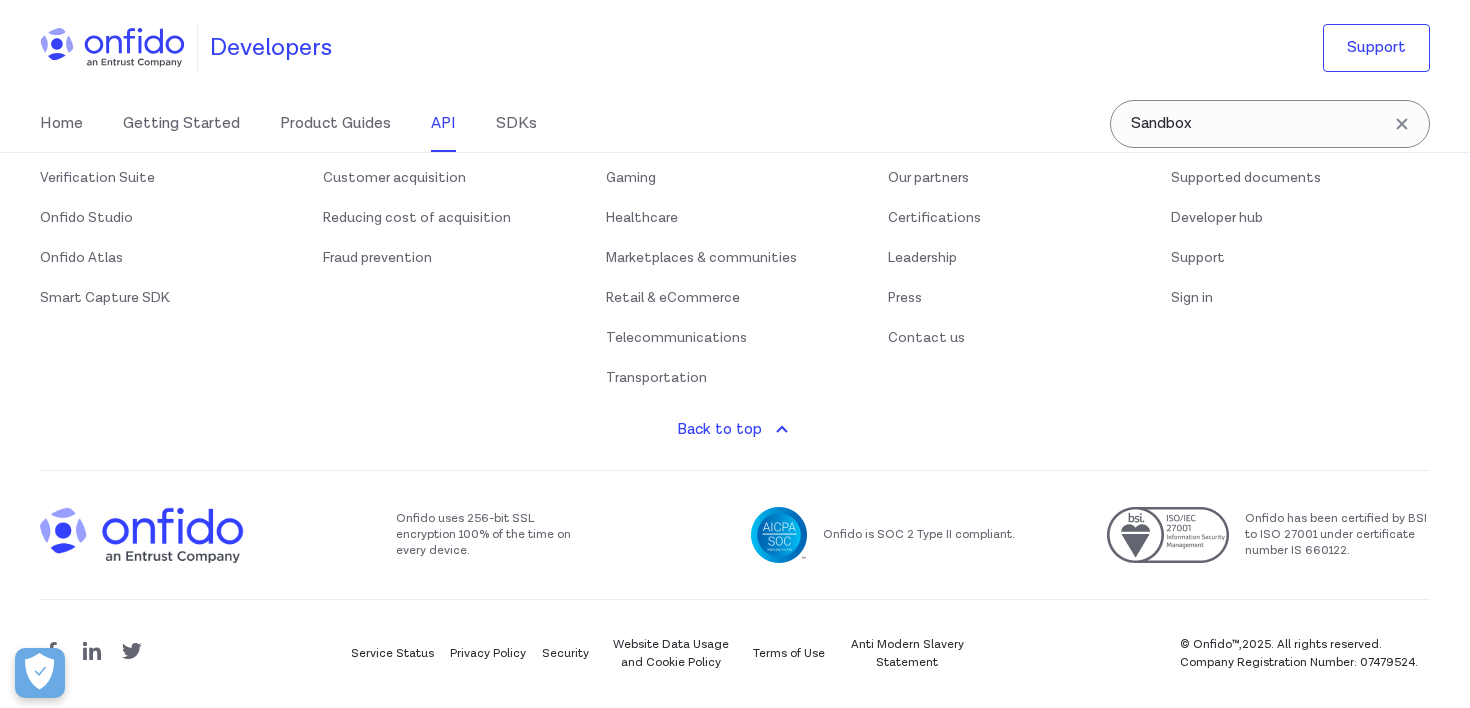 scroll, scrollTop: 233288, scrollLeft: 0, axis: vertical 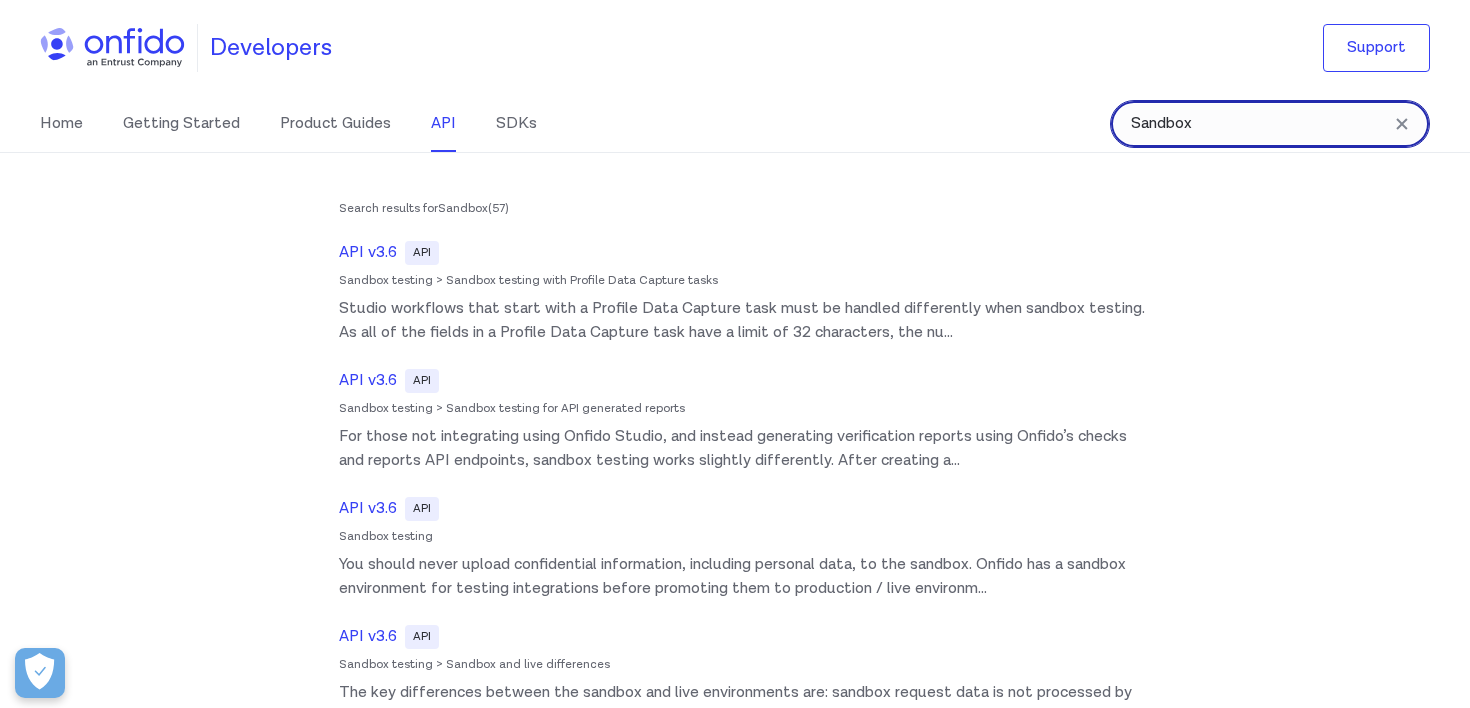 drag, startPoint x: 1264, startPoint y: 130, endPoint x: 840, endPoint y: 126, distance: 424.01886 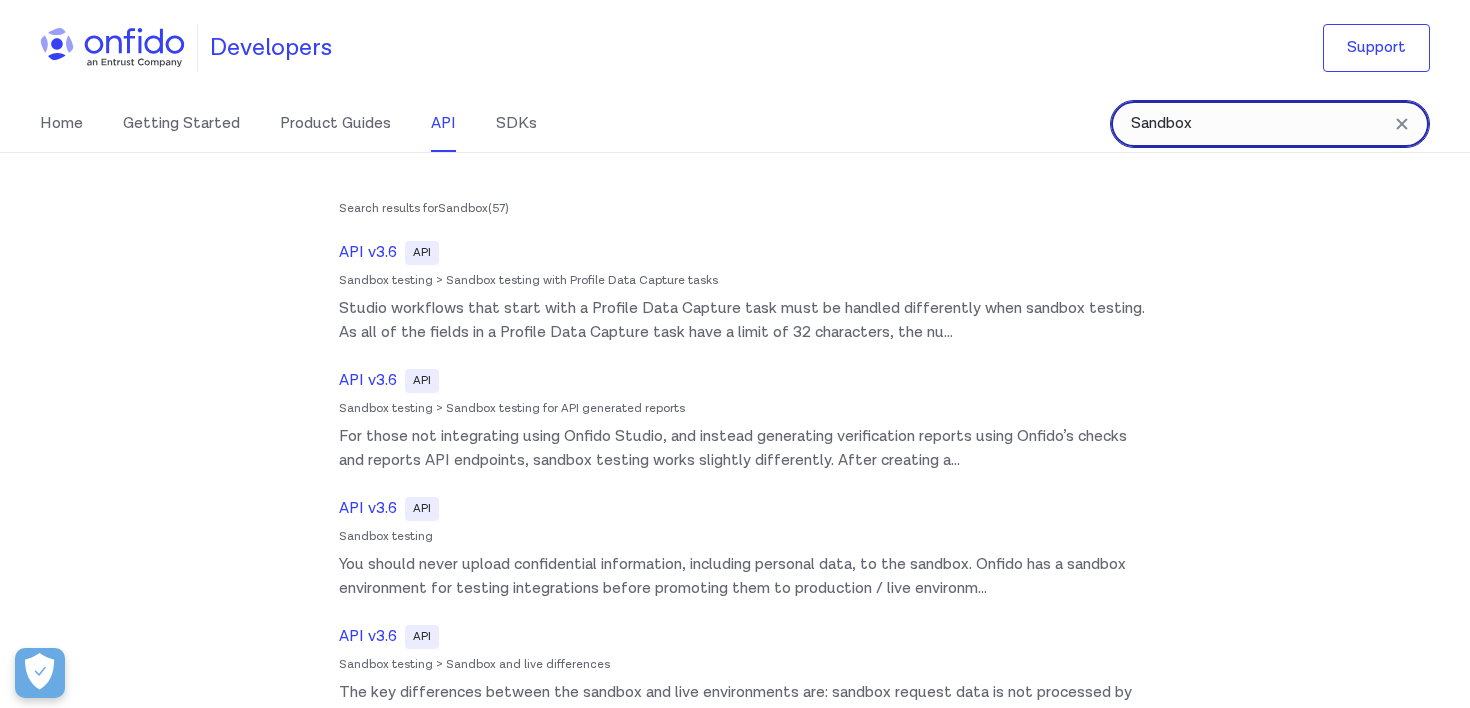 click on "Home Getting Started Product Guides API SDKs Sandbox Sandbox Search results for  Sandbox  ( 57 ) API v3.6 API Sandbox testing > Sandbox testing with Profile Data Capture tasks Studio workflows that start with a Profile Data Capture task must be handled differently when sandbox testing. As all of the fields in a Profile Data Capture task have a limit of 32 characters, the nu ... API v3.6 API Sandbox testing > Sandbox testing for API generated reports For those not integrating using Onfido Studio, and instead generating verification reports using Onfido’s checks and reports API endpoints, sandbox testing works slightly differently. After creating a ... API v3.6 API Sandbox testing You should never upload confidential
information, including personal data, to the sandbox. Onfido has a sandbox environment for testing integrations before promoting them to production / live environm ... API v3.6 API Sandbox testing > Sandbox and live differences ... API v3.6 API ... API v3.6 API ... API v3.6 API ... API v3.6 API" at bounding box center (735, 124) 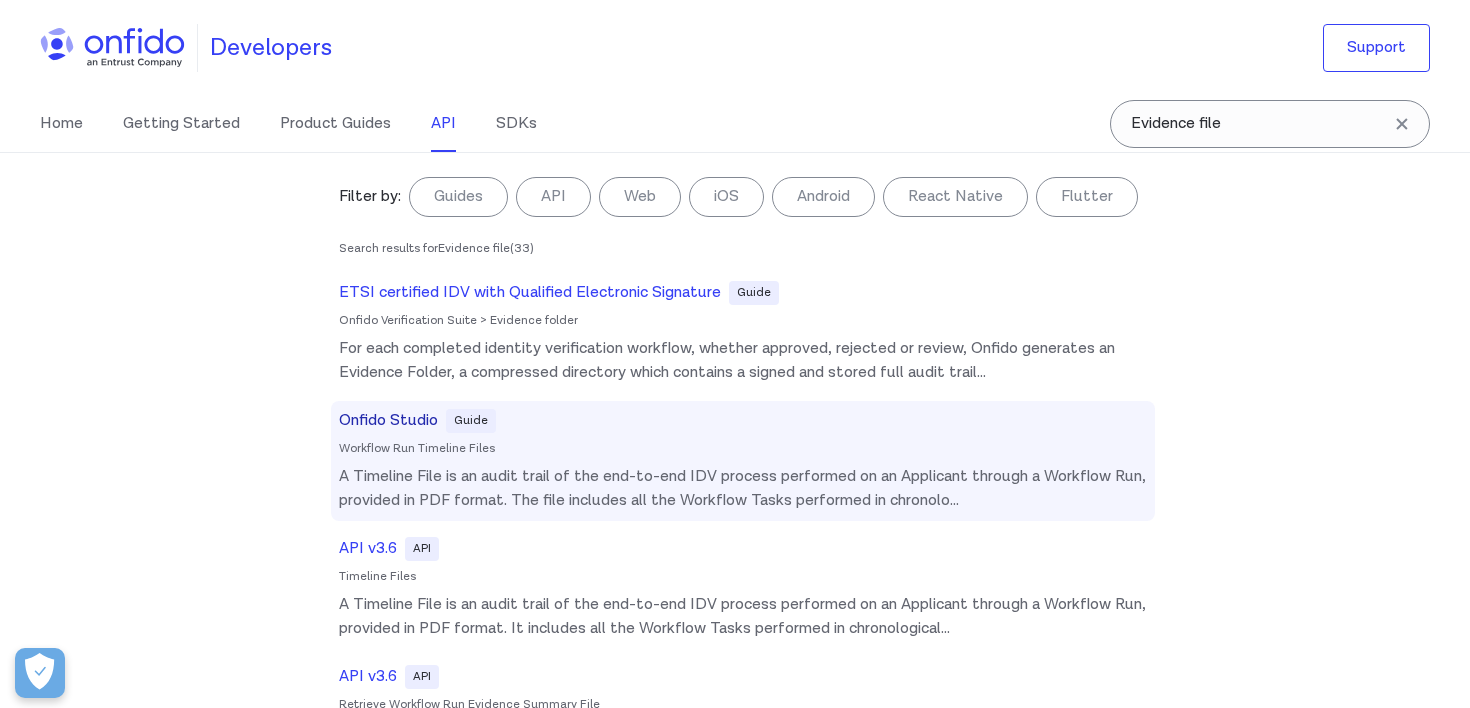 click on "Workflow Run Timeline Files" at bounding box center [743, 449] 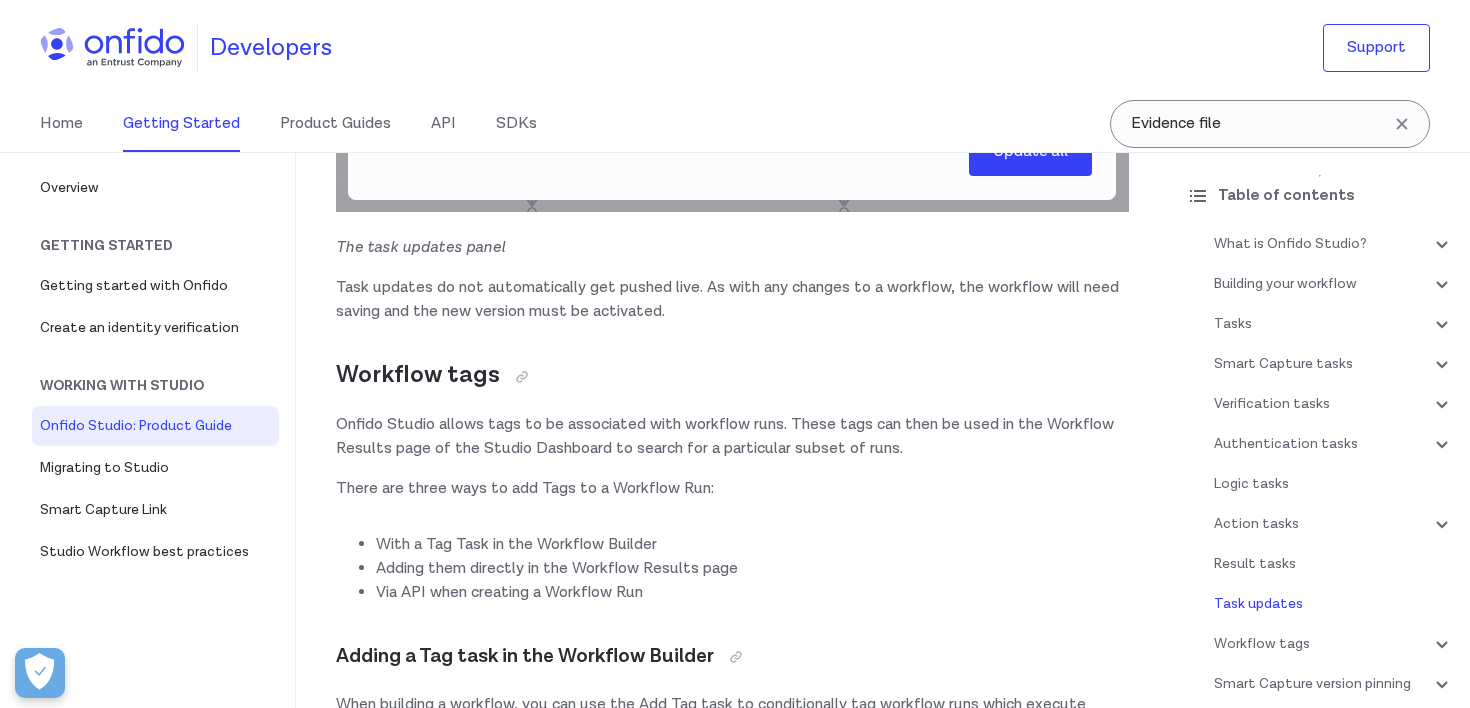 scroll, scrollTop: 37656, scrollLeft: 0, axis: vertical 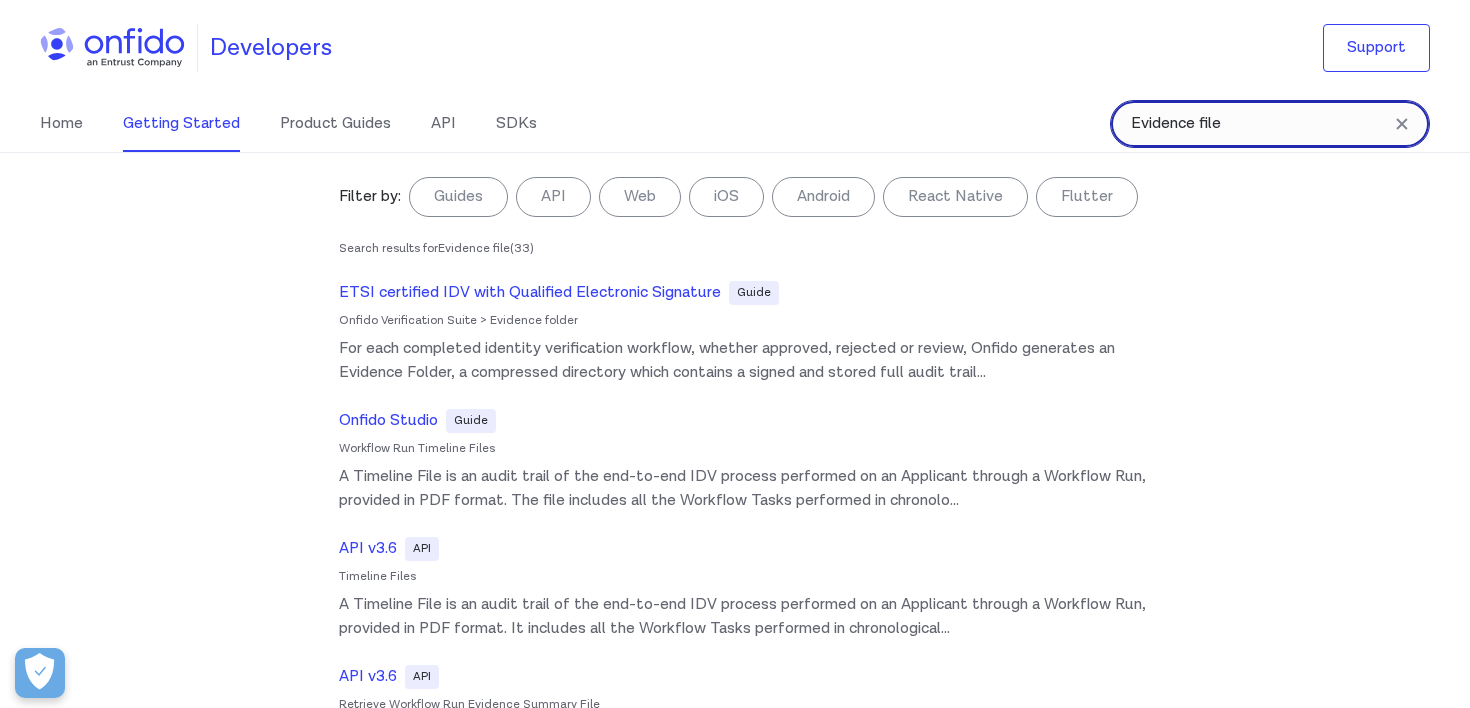 drag, startPoint x: 1258, startPoint y: 134, endPoint x: 853, endPoint y: 104, distance: 406.1096 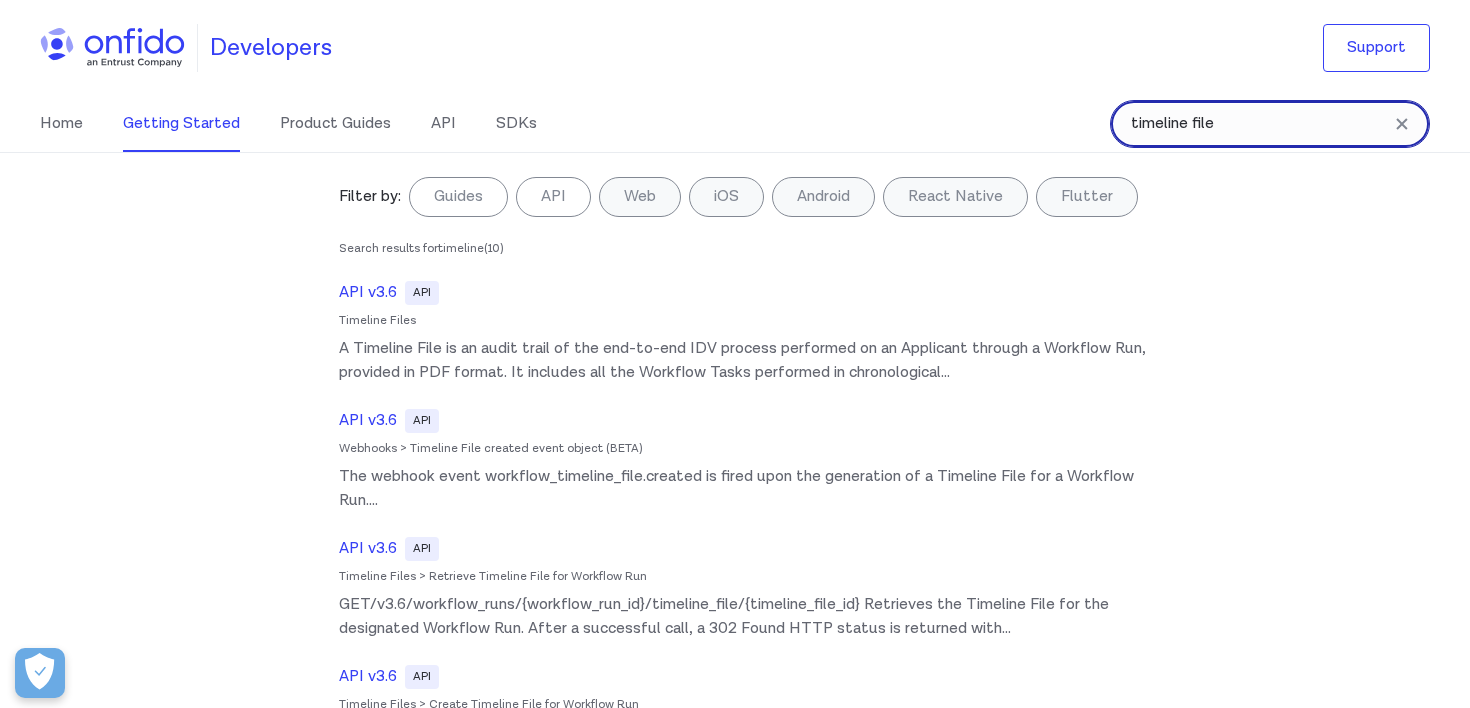 type on "timeline file" 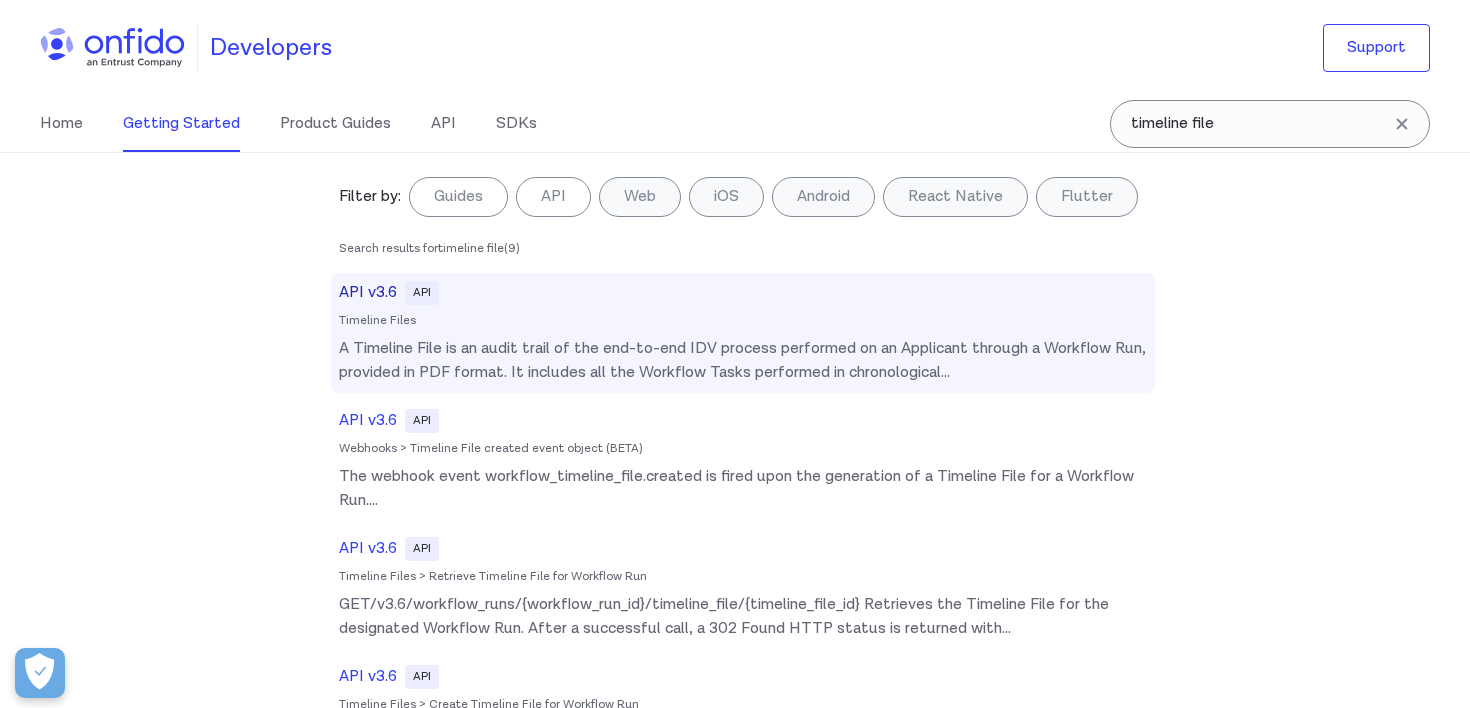 click on "API v3.6 API Timeline Files A Timeline File is an audit trail of the end-to-end IDV process performed on an Applicant through a Workflow Run, provided in PDF format. It includes all the Workflow Tasks performed in chronological  ..." at bounding box center [743, 333] 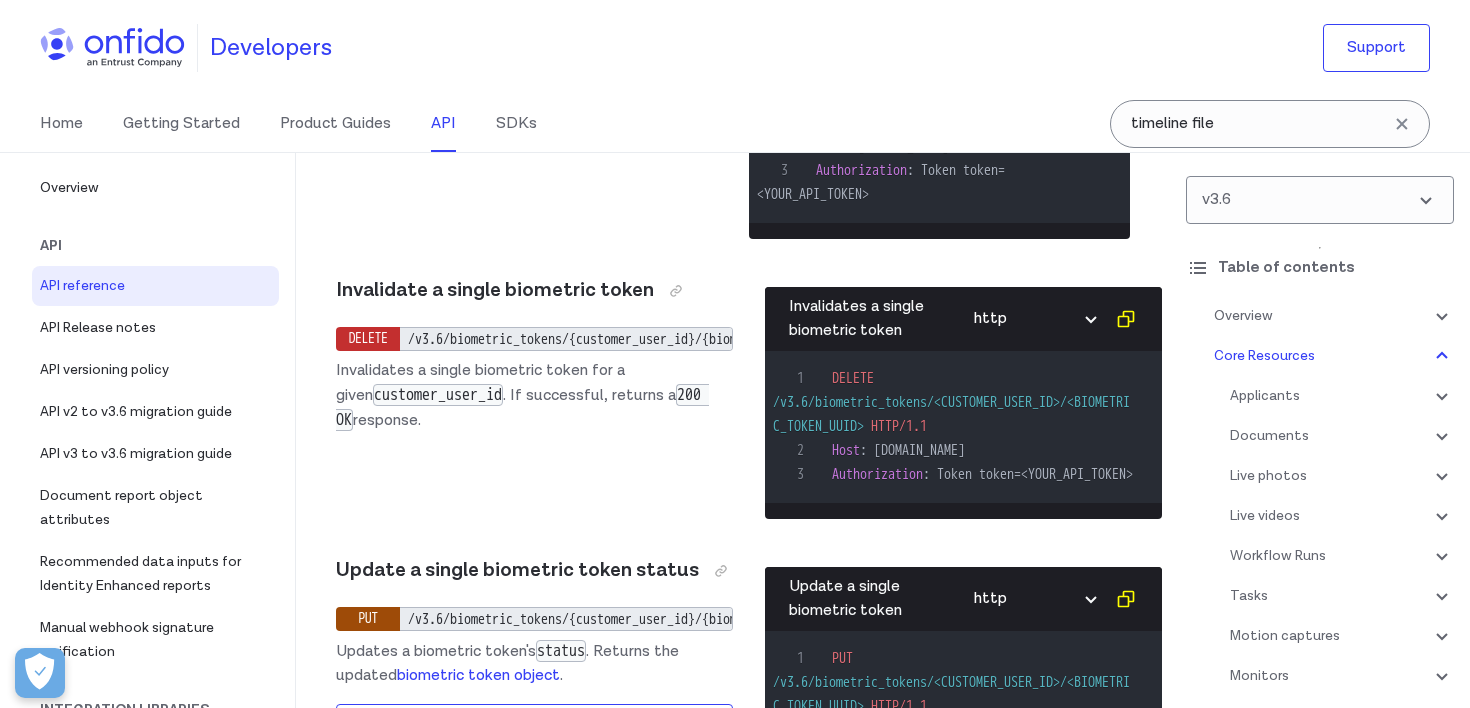 scroll, scrollTop: 78923, scrollLeft: 0, axis: vertical 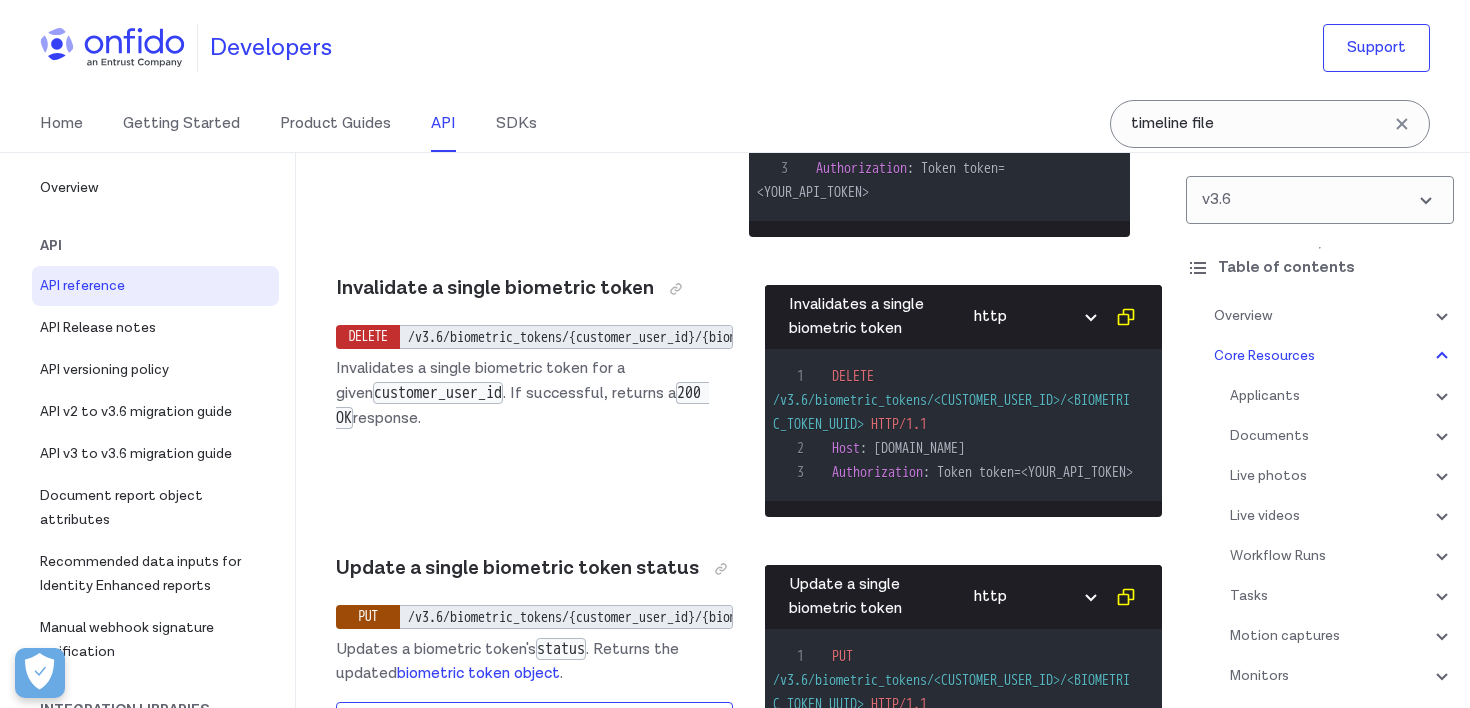 click on "Create Timeline File for Workflow Run POST /v3.6/workflow_runs/{workflow_run_id}/timeline_file Triggers the generation of the Timeline File for the designated Workflow Run. The Timeline File can only be generated if the Workflow Run is in a terminal status:
Abandoned
Error
Approved
Review
Declined
Given that the generation of the Timeline File takes some time, the process is executed asynchronously in the background. As such, this endpoint will return a  202 Accepted  HTTP response as soon as the file generation begins. The response includes the unique identifier of the file that will be generated. The recommended way to be notified of the completion of the file generation is by subscribing to the  workflow_timeline_file.created  webhook event. Alternatively, you may poll the  Retrieve Timeline File  endpoint. Path parameters workflow_run_id  (required): the unique identifier of the Workflow Run for which you want to start the generation of the Timeline File. Create Timeline File for Workflow Run" at bounding box center (733, -2743) 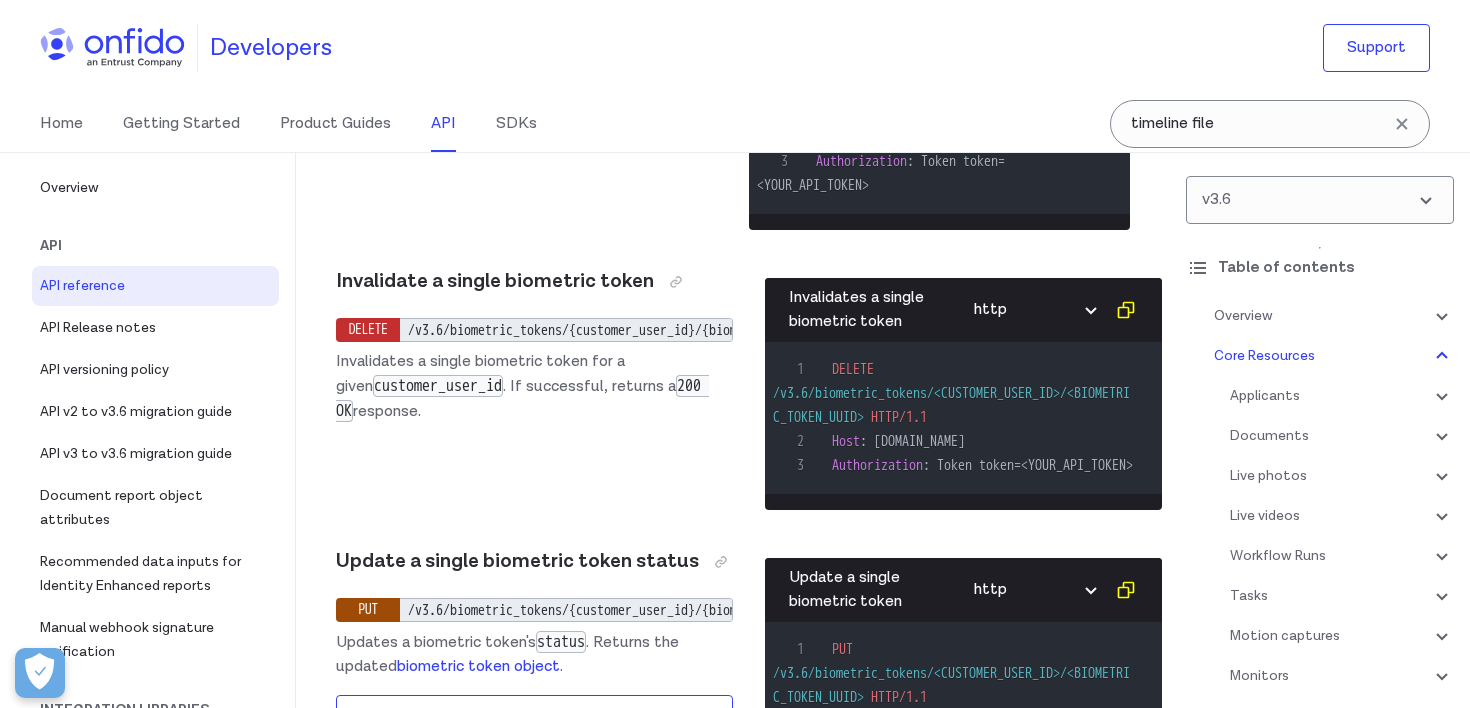 scroll, scrollTop: 78950, scrollLeft: 0, axis: vertical 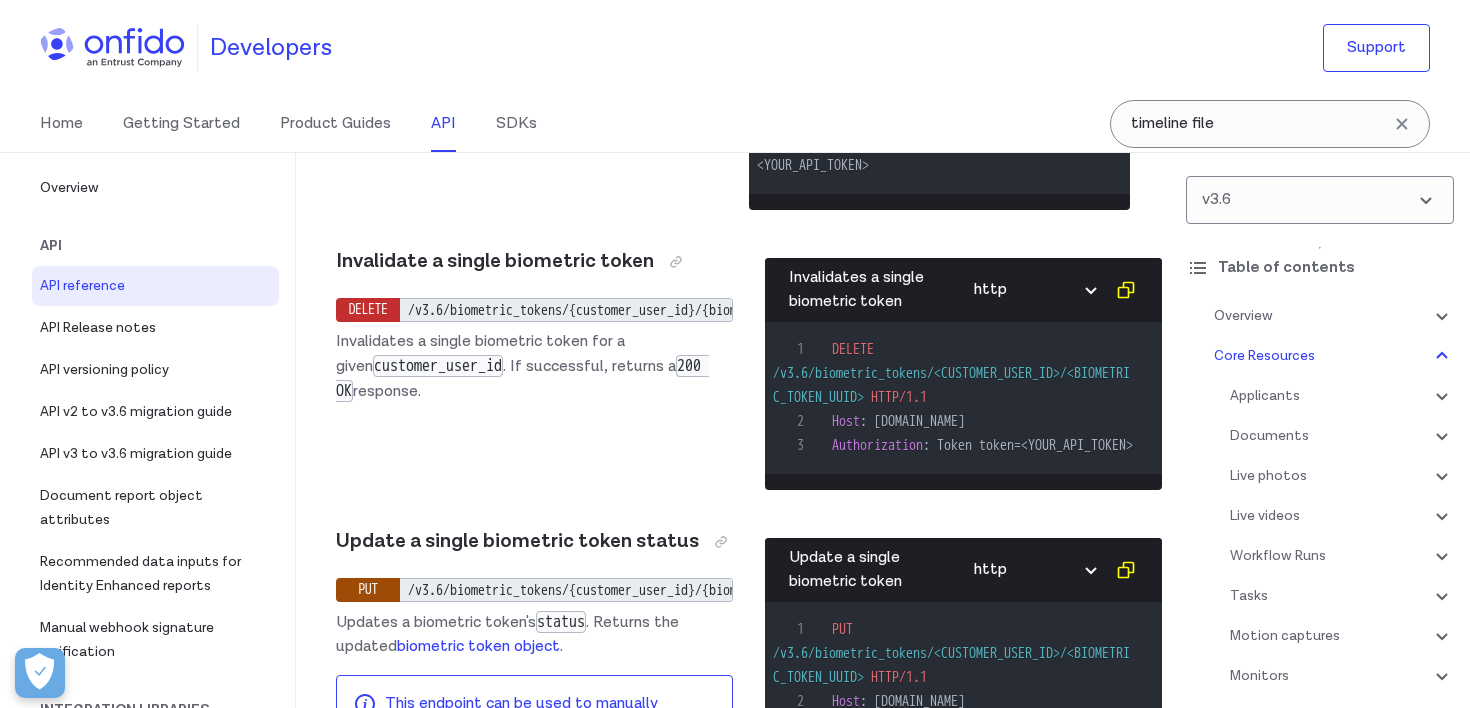 click at bounding box center (704, -3160) 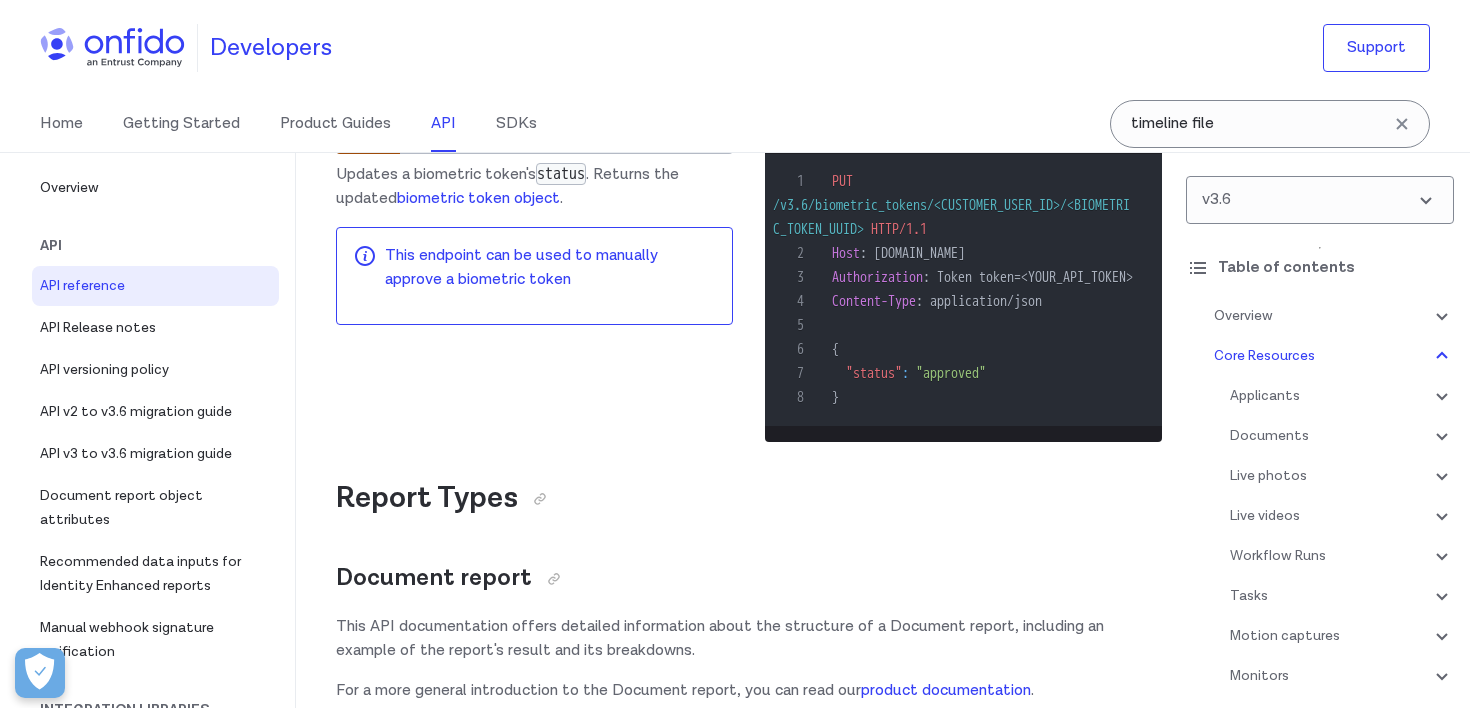 scroll, scrollTop: 79362, scrollLeft: 0, axis: vertical 